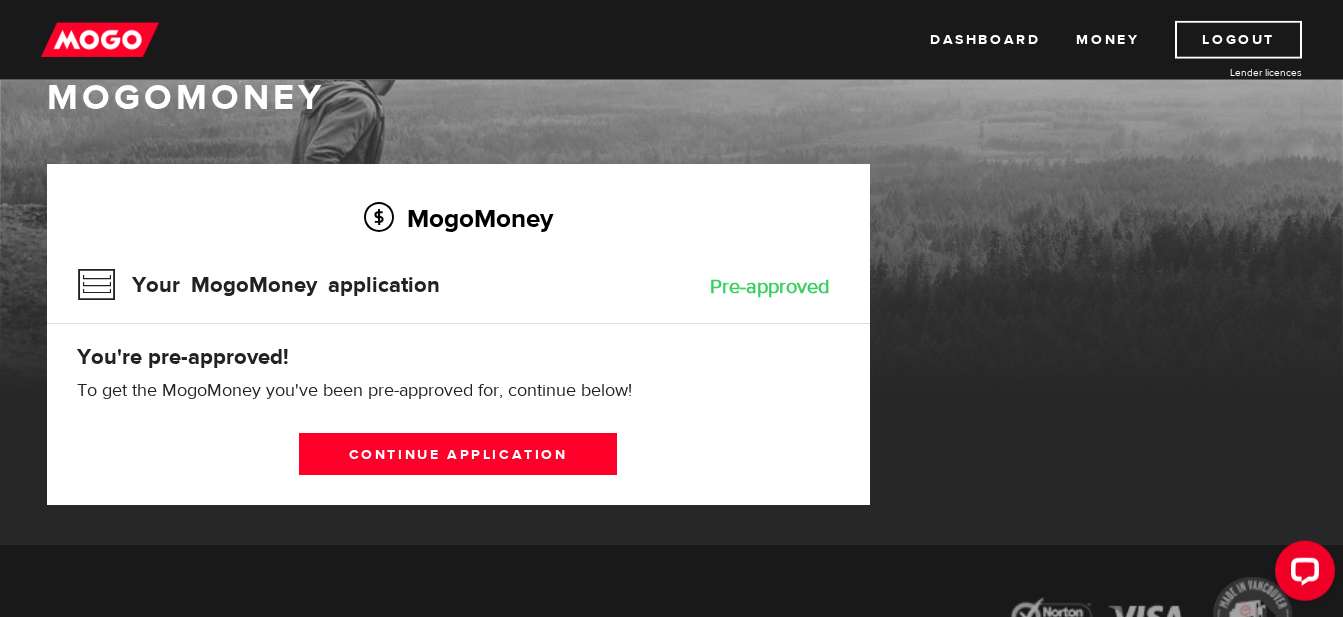scroll, scrollTop: 102, scrollLeft: 0, axis: vertical 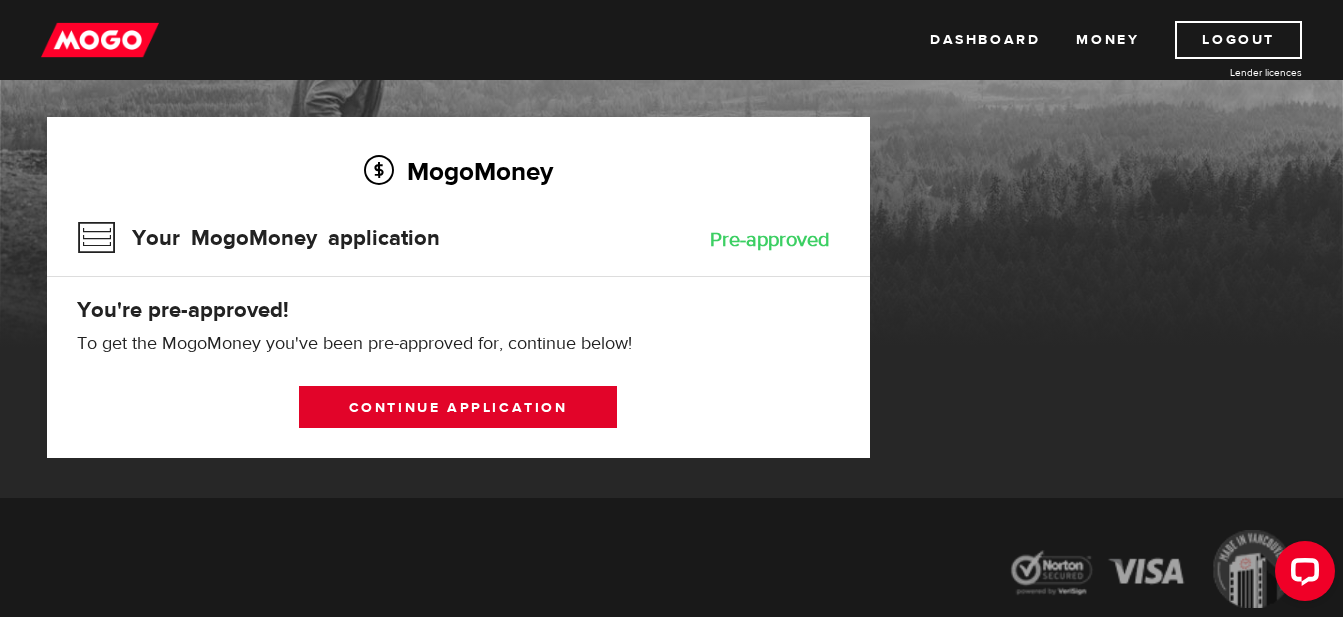 click on "Continue application" at bounding box center [458, 407] 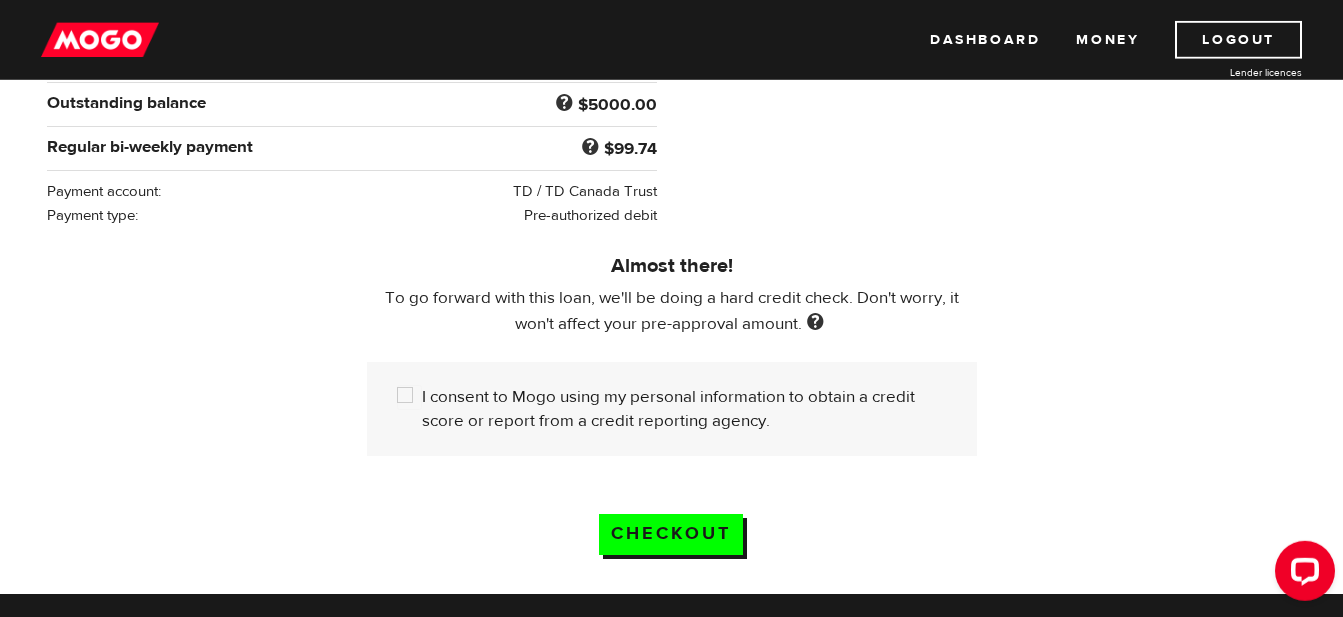 scroll, scrollTop: 510, scrollLeft: 0, axis: vertical 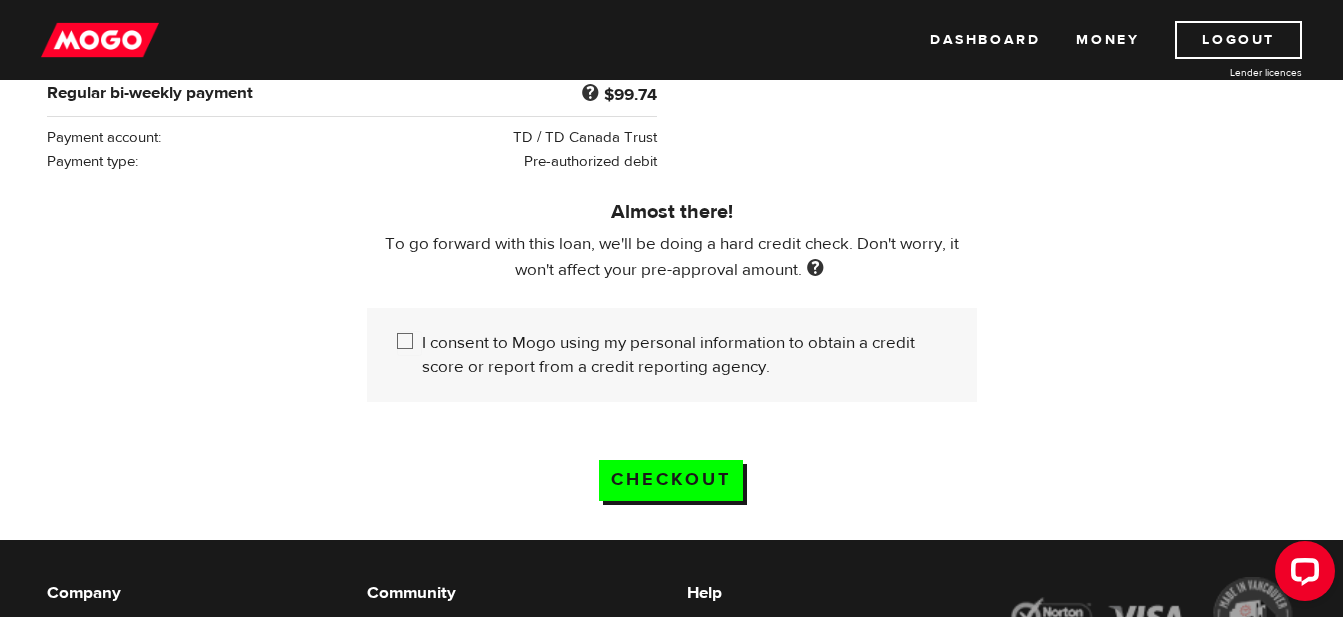 click on "I consent to Mogo using my personal information to obtain a credit score or report from a credit reporting agency." at bounding box center [672, 355] 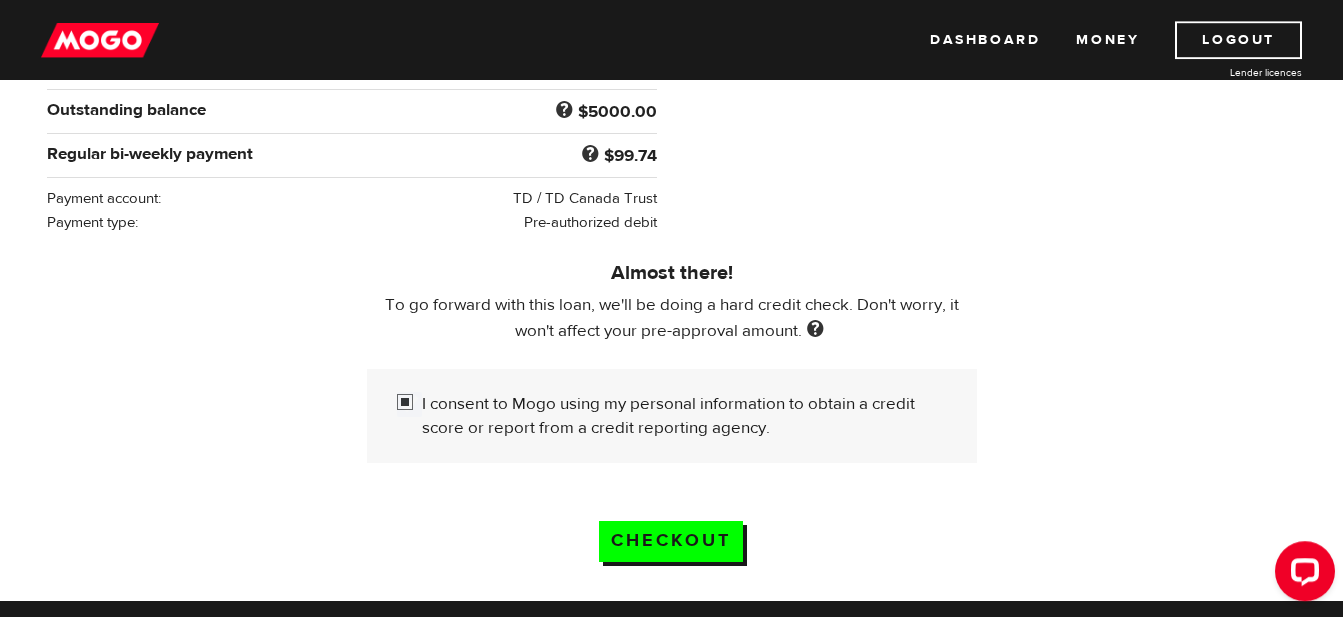 scroll, scrollTop: 510, scrollLeft: 0, axis: vertical 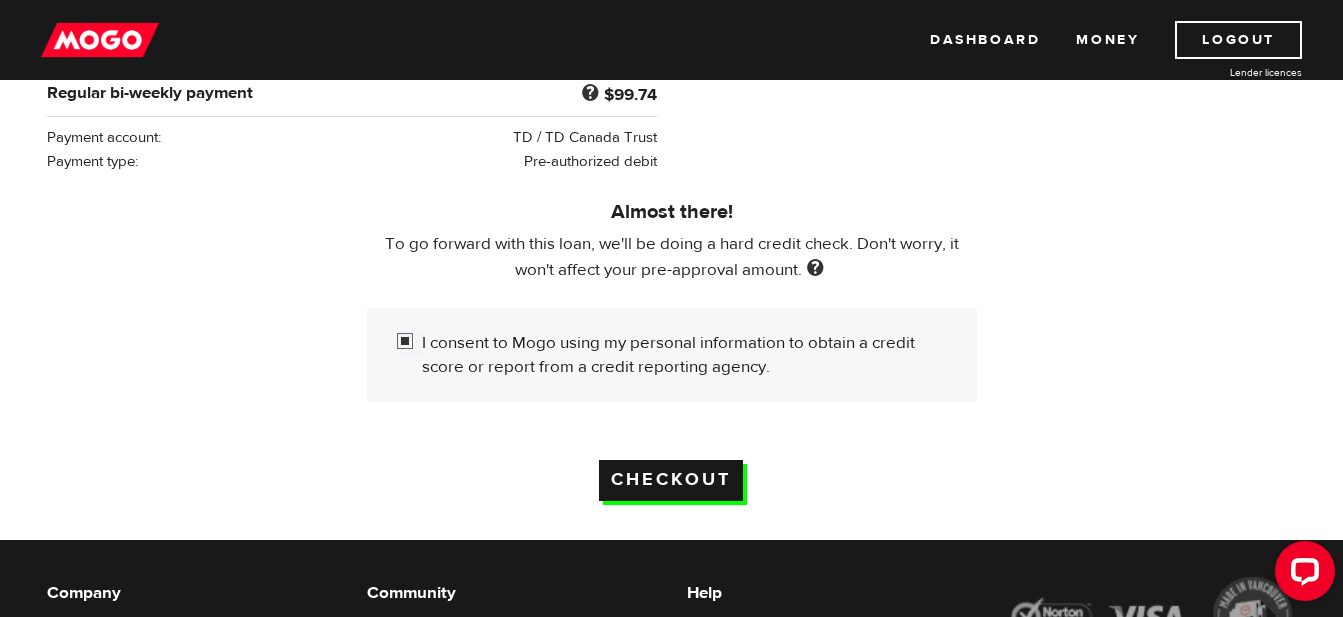 click on "Checkout" at bounding box center [671, 480] 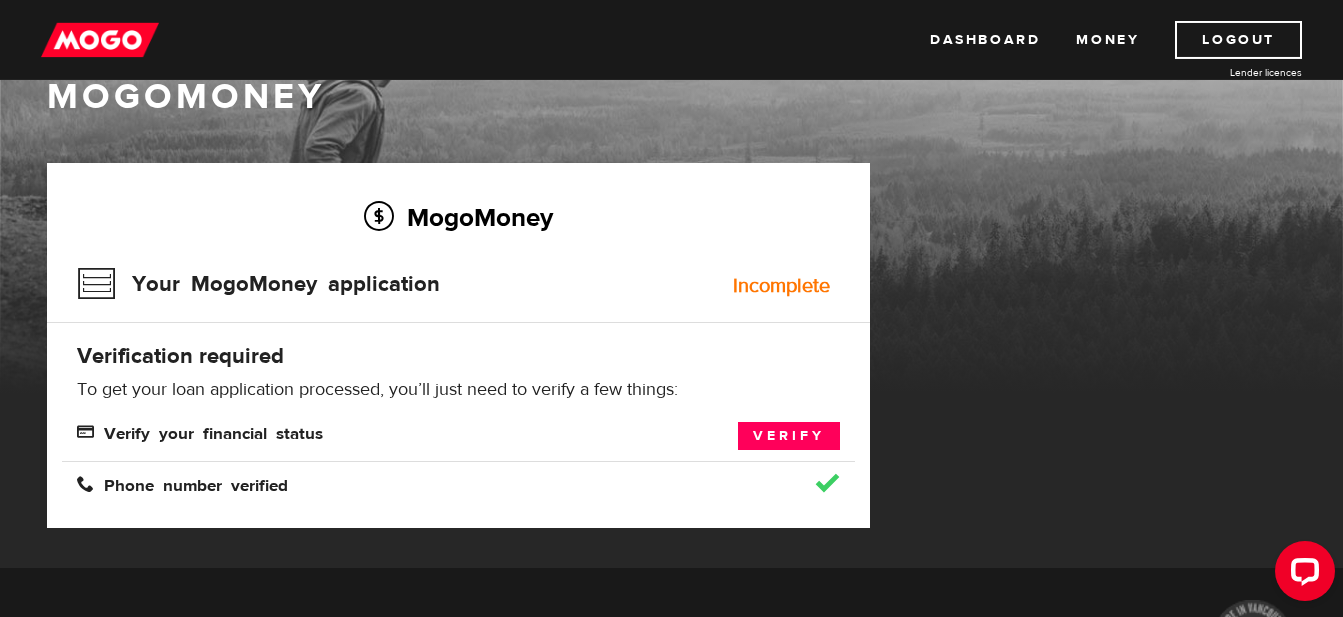 scroll, scrollTop: 102, scrollLeft: 0, axis: vertical 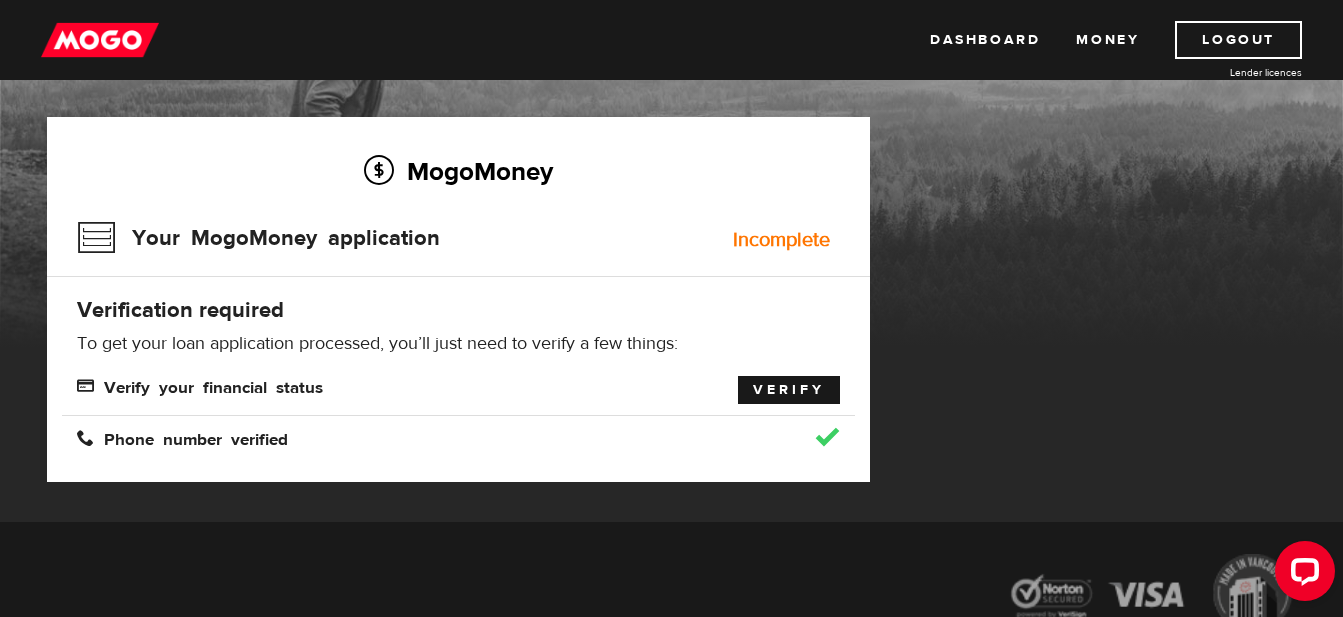 click on "Verify" at bounding box center [789, 390] 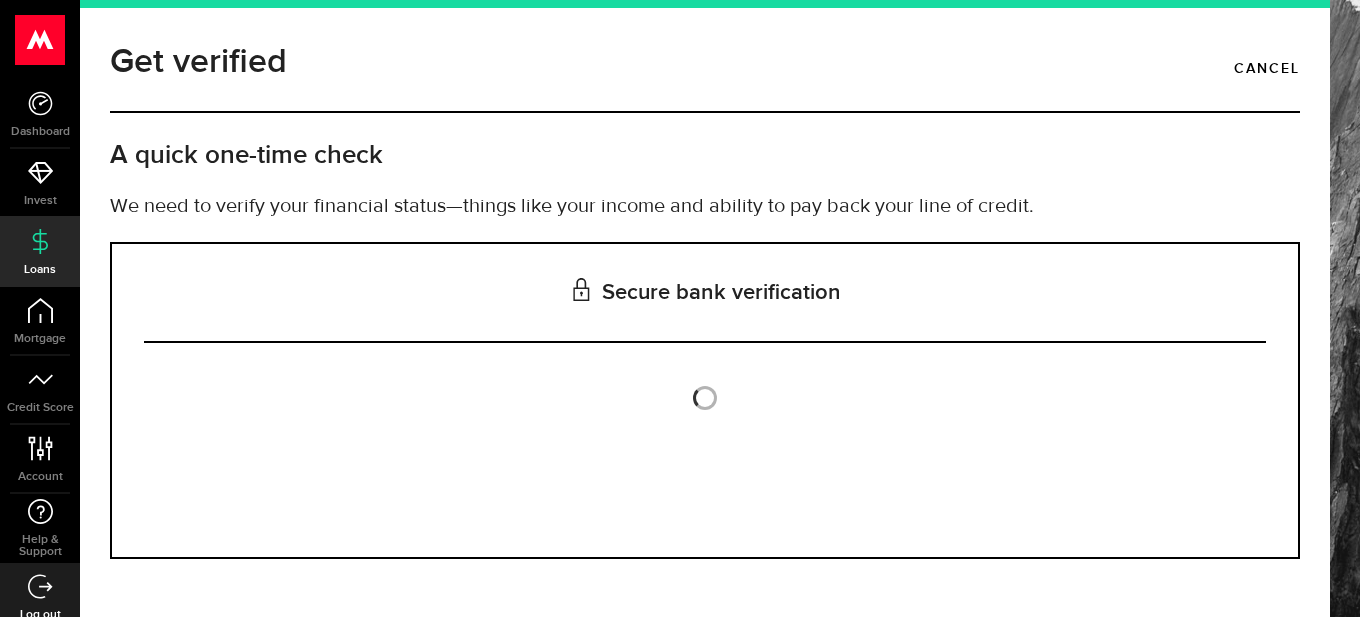 scroll, scrollTop: 0, scrollLeft: 0, axis: both 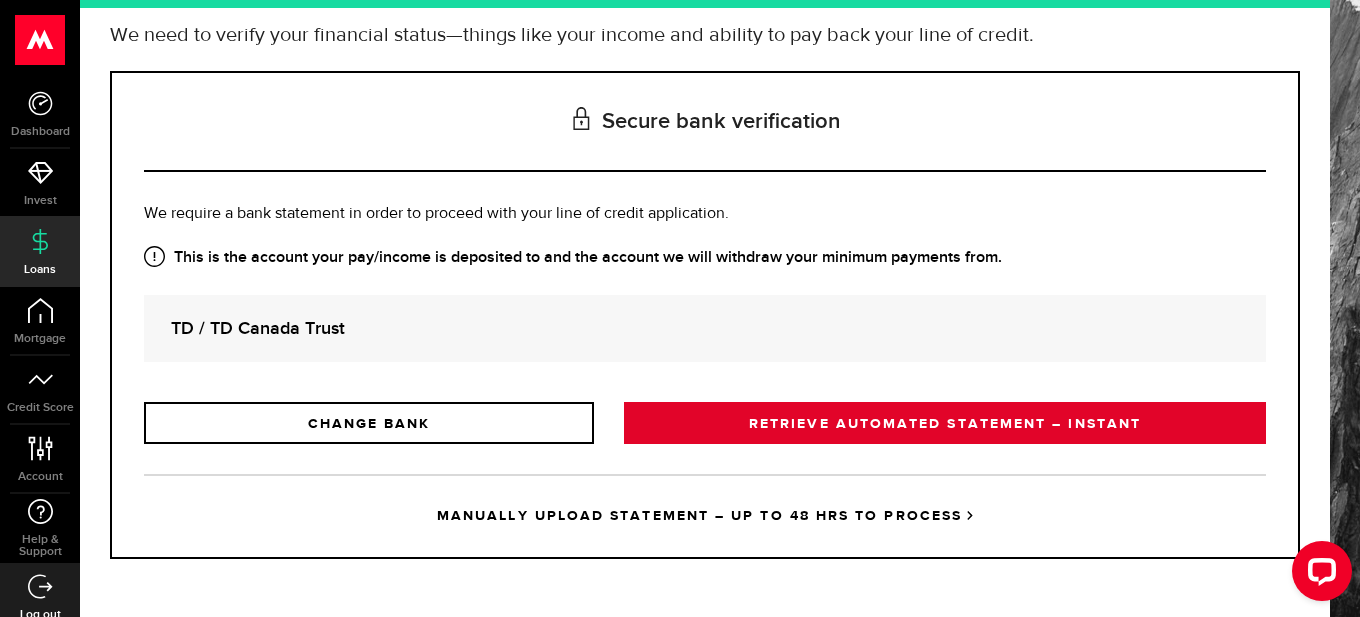 click on "RETRIEVE AUTOMATED STATEMENT – INSTANT" at bounding box center [945, 423] 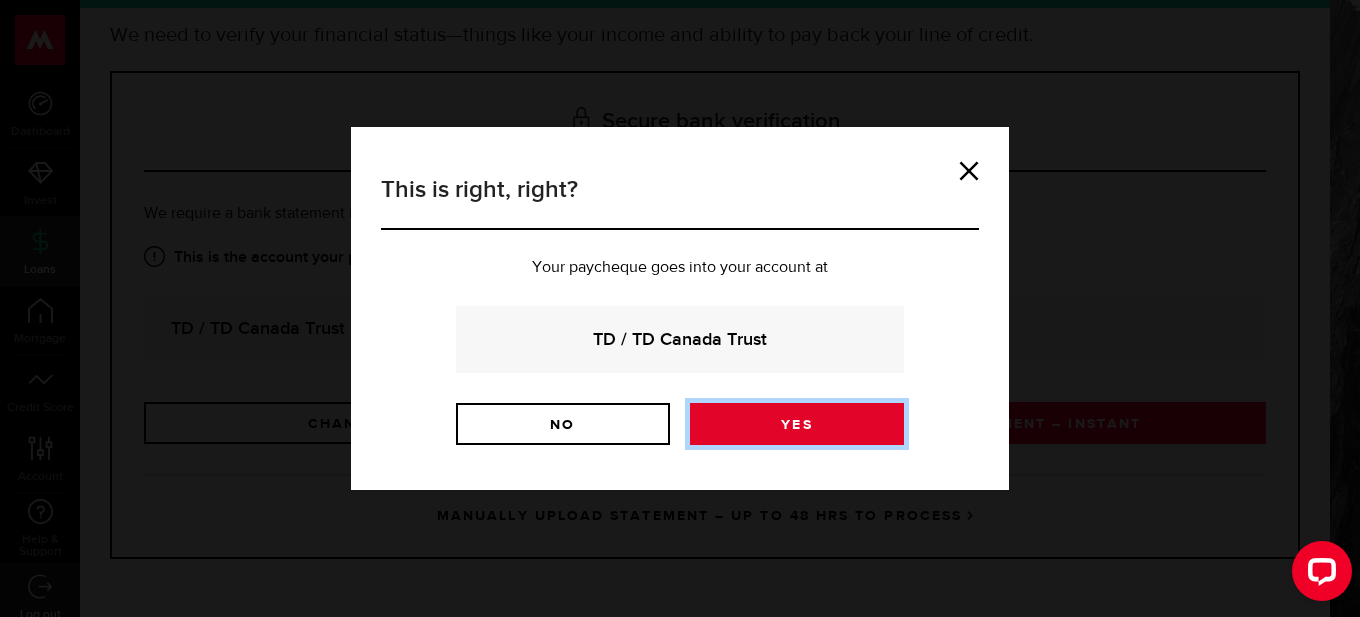 click on "Yes" at bounding box center [797, 424] 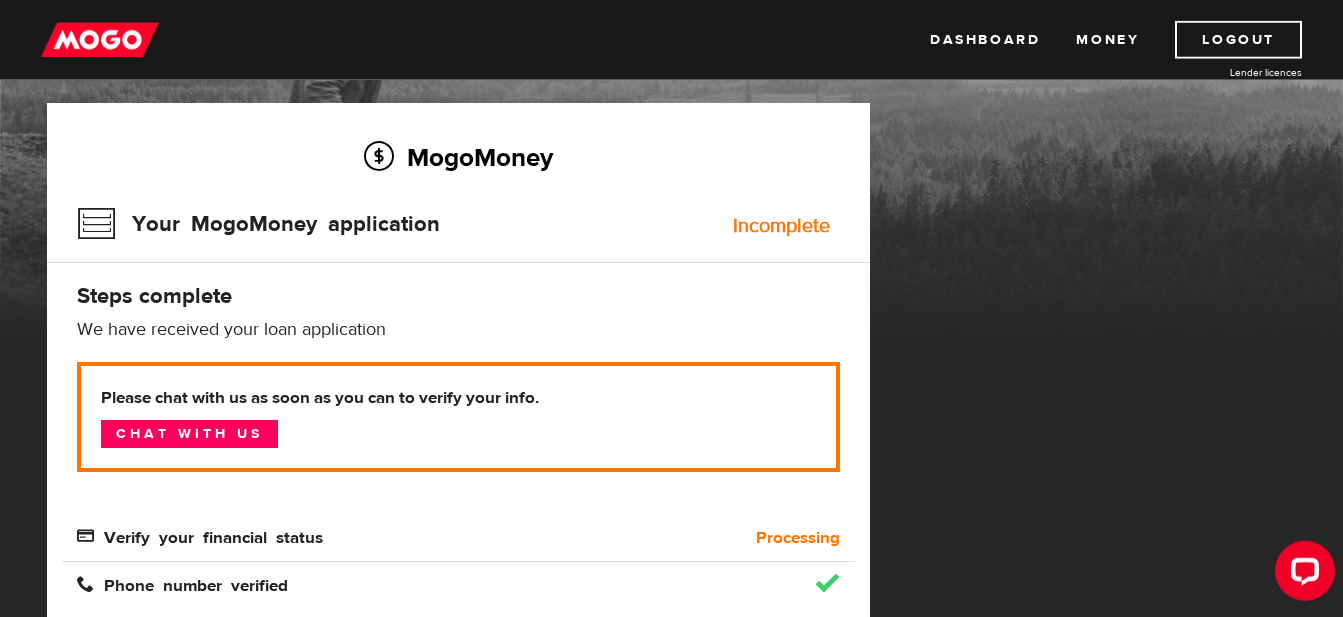 scroll, scrollTop: 204, scrollLeft: 0, axis: vertical 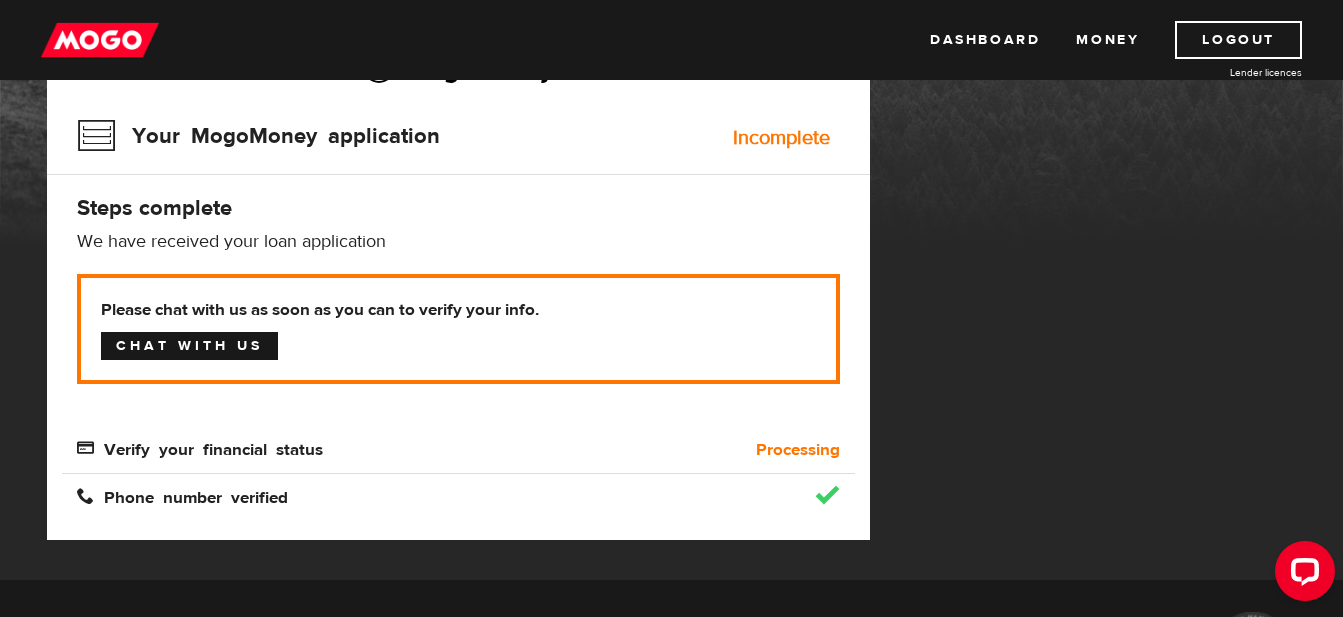 click on "Chat with us" at bounding box center [189, 346] 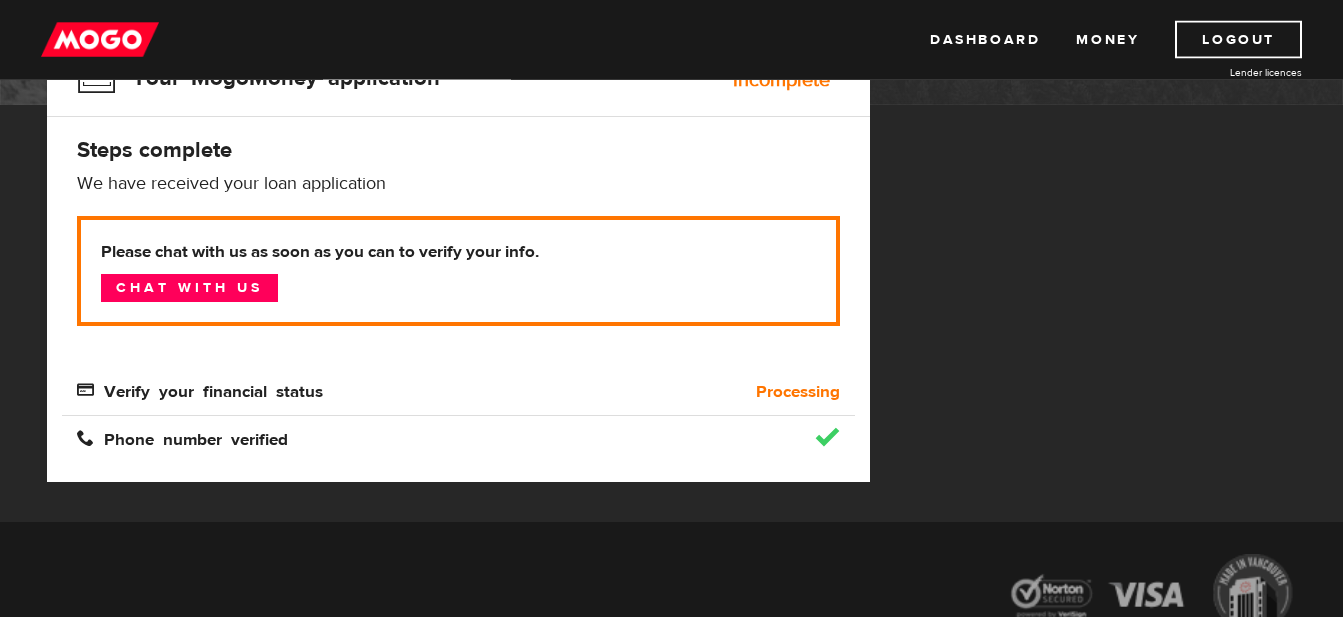 scroll, scrollTop: 306, scrollLeft: 0, axis: vertical 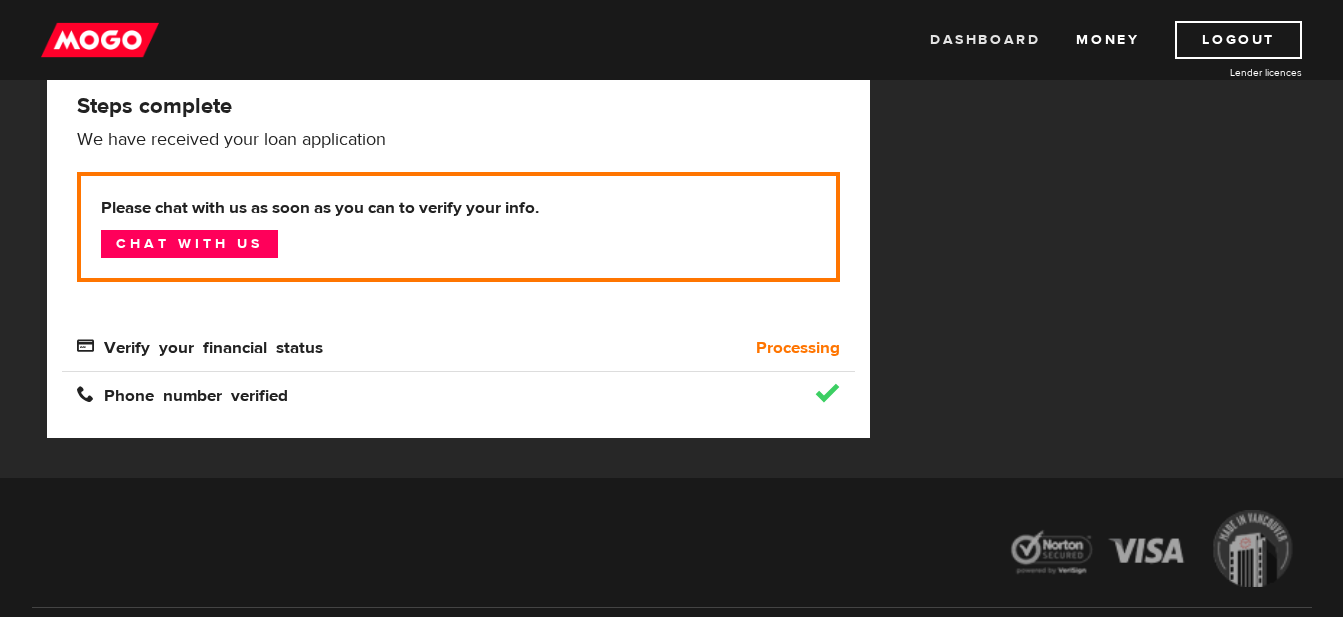 click on "Dashboard" at bounding box center (985, 40) 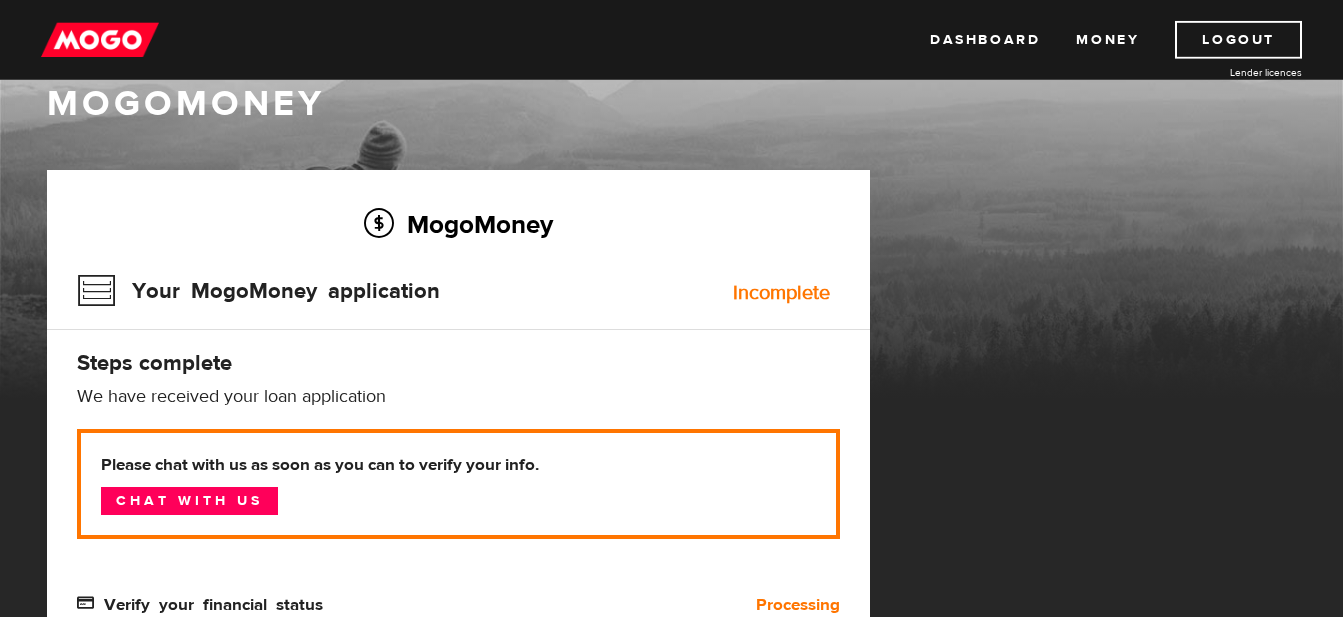 scroll, scrollTop: 102, scrollLeft: 0, axis: vertical 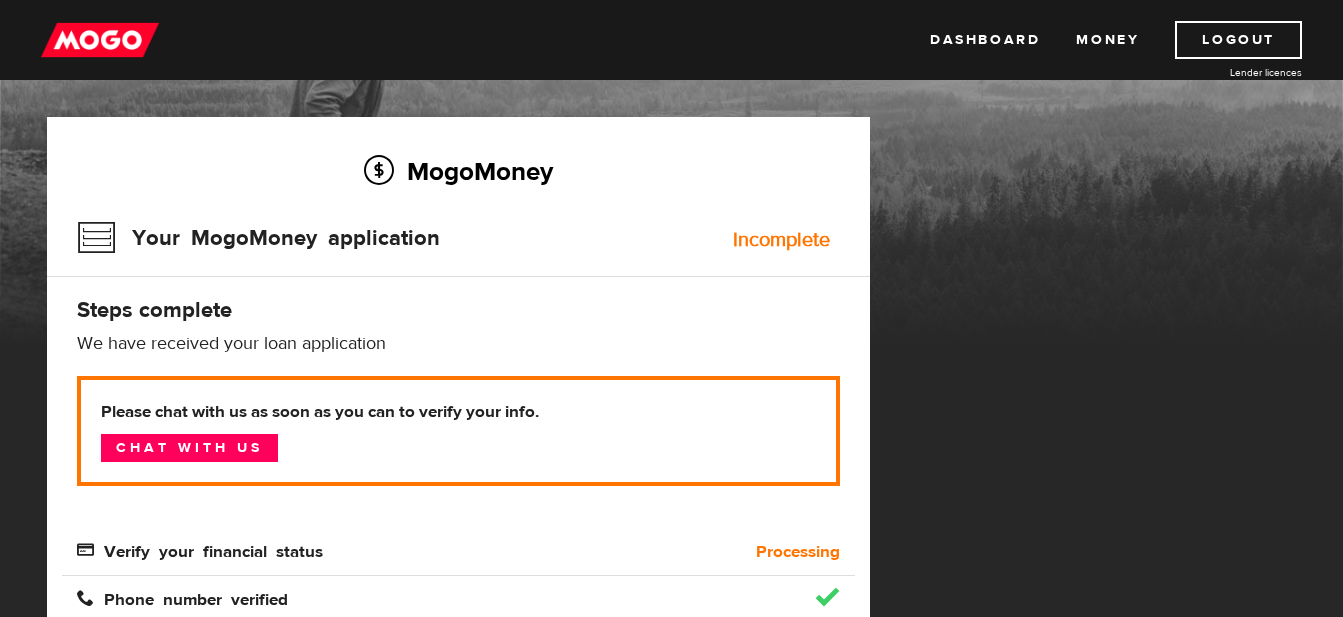 click on "Incomplete" at bounding box center (781, 240) 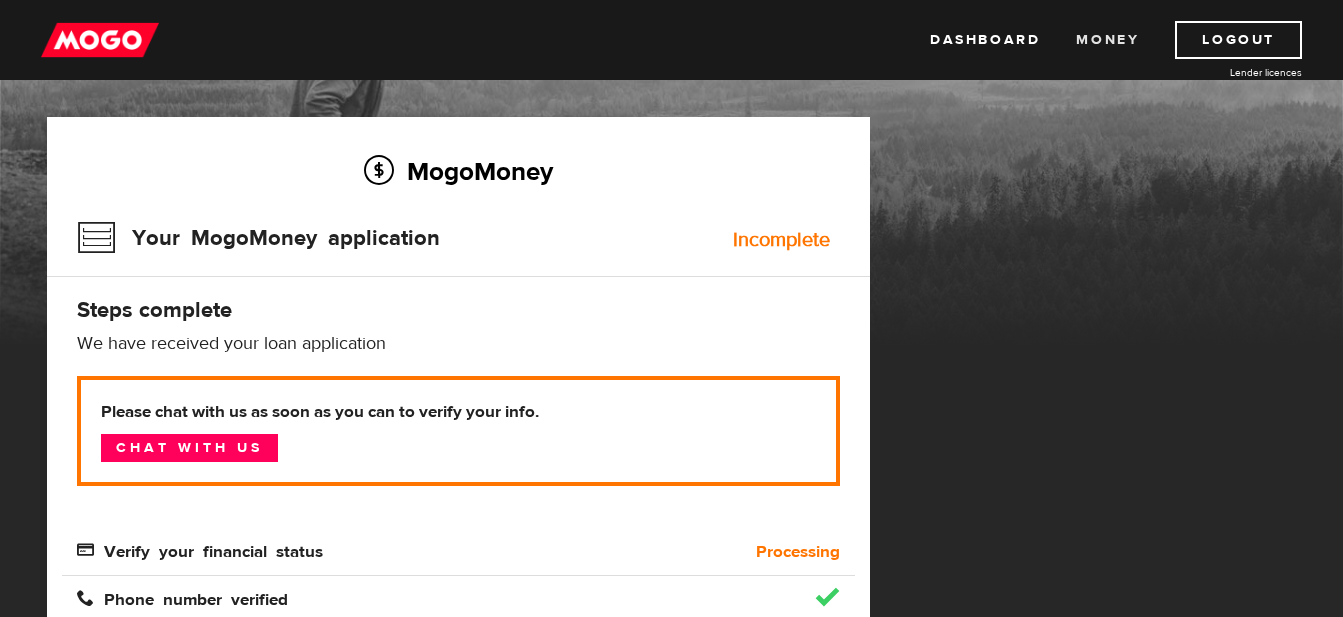 click on "Money" at bounding box center (1107, 40) 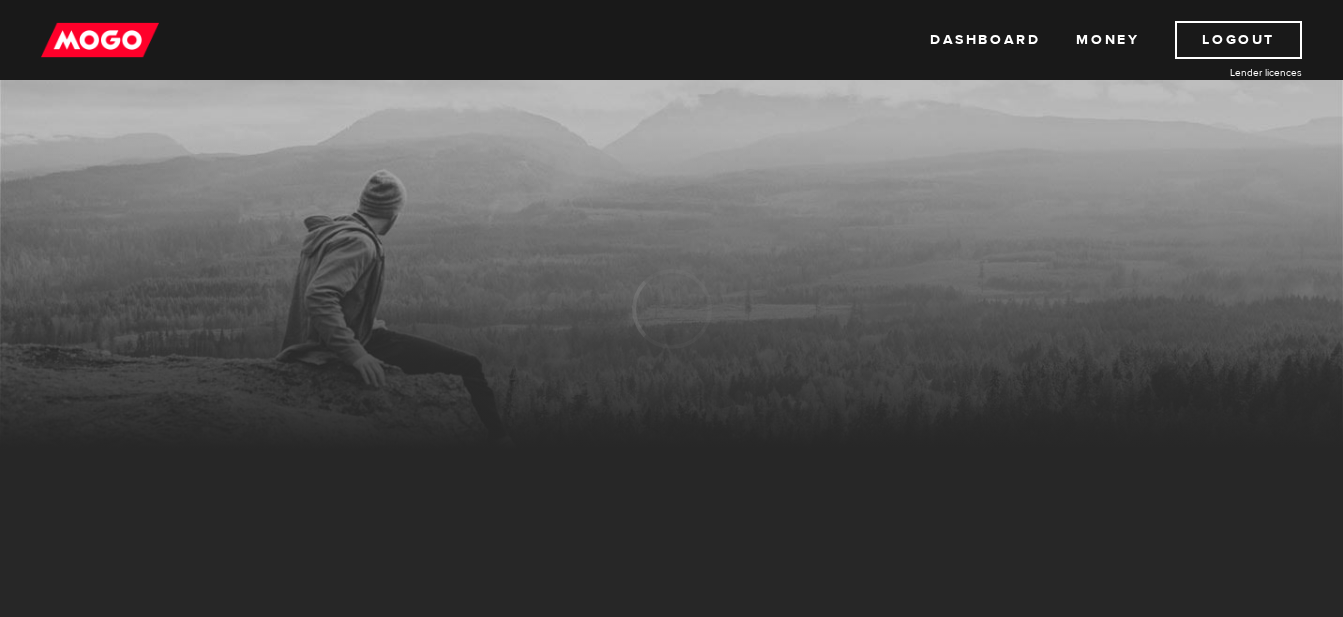 scroll, scrollTop: 0, scrollLeft: 0, axis: both 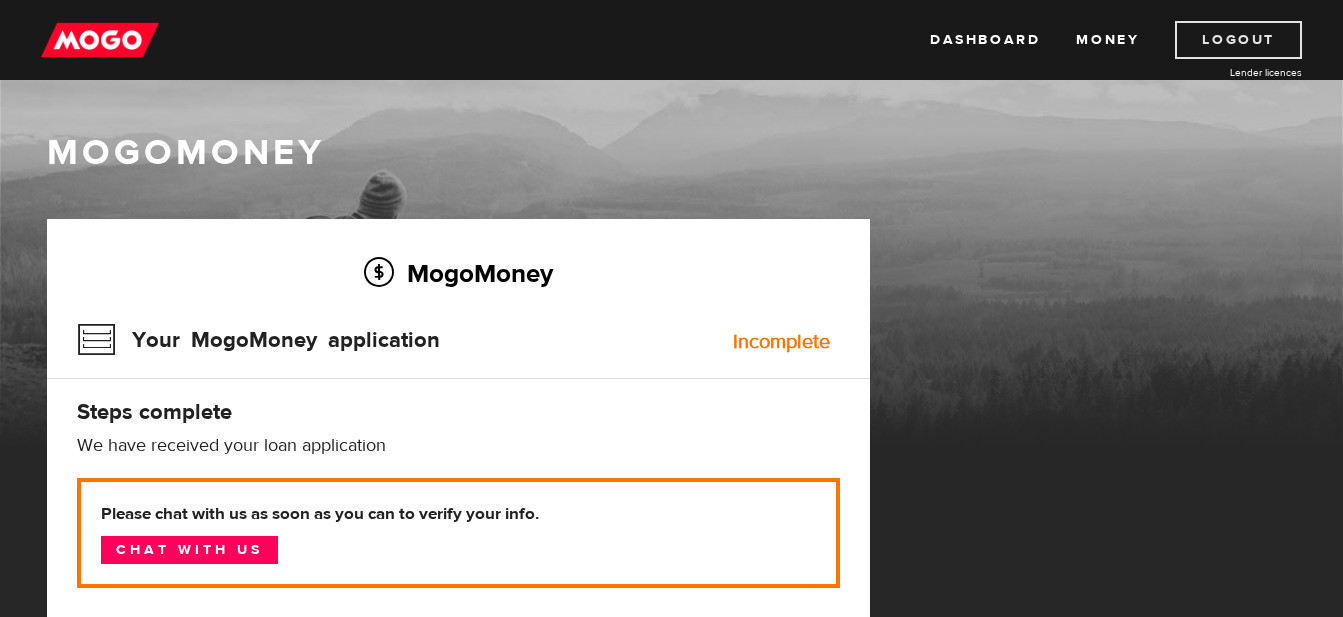 click on "Logout" at bounding box center (1238, 40) 